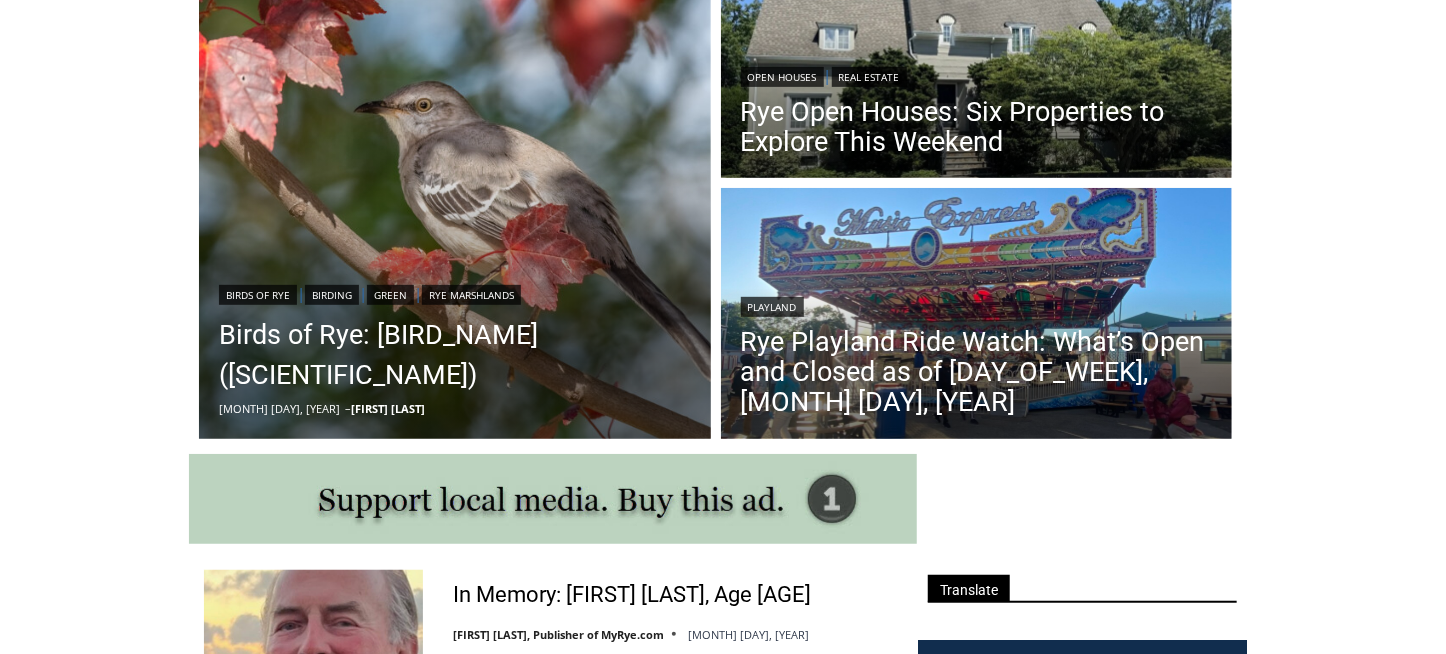 scroll, scrollTop: 600, scrollLeft: 0, axis: vertical 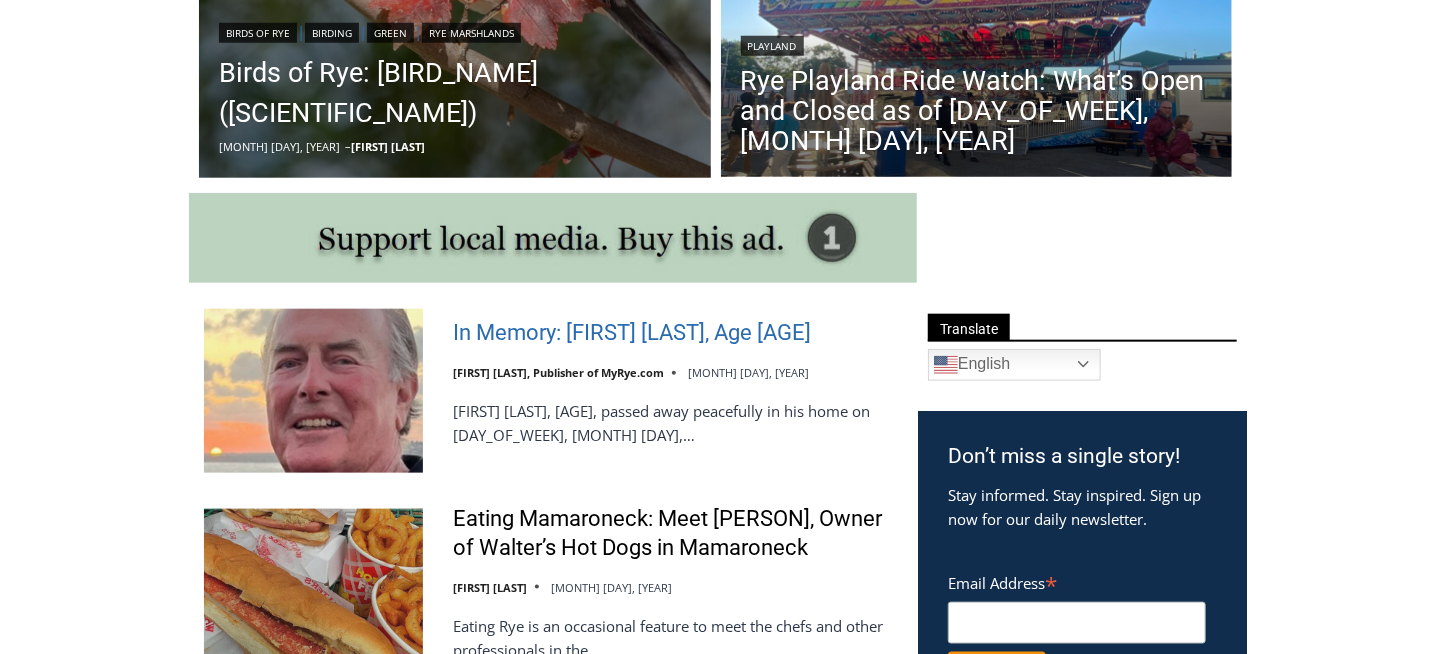 click on "In Memory: [FIRST] “[NICKNAME]” [LAST NAME], Age [AGE]" at bounding box center [632, 333] 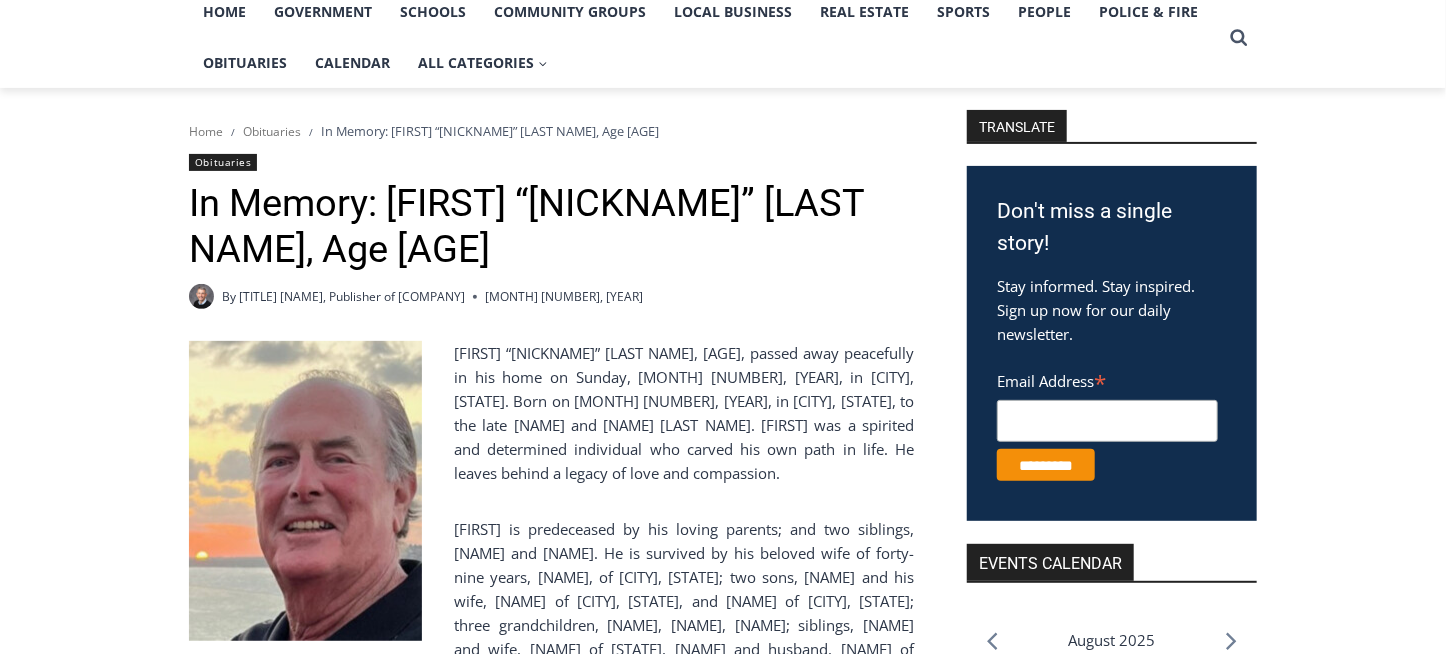 scroll, scrollTop: 188, scrollLeft: 0, axis: vertical 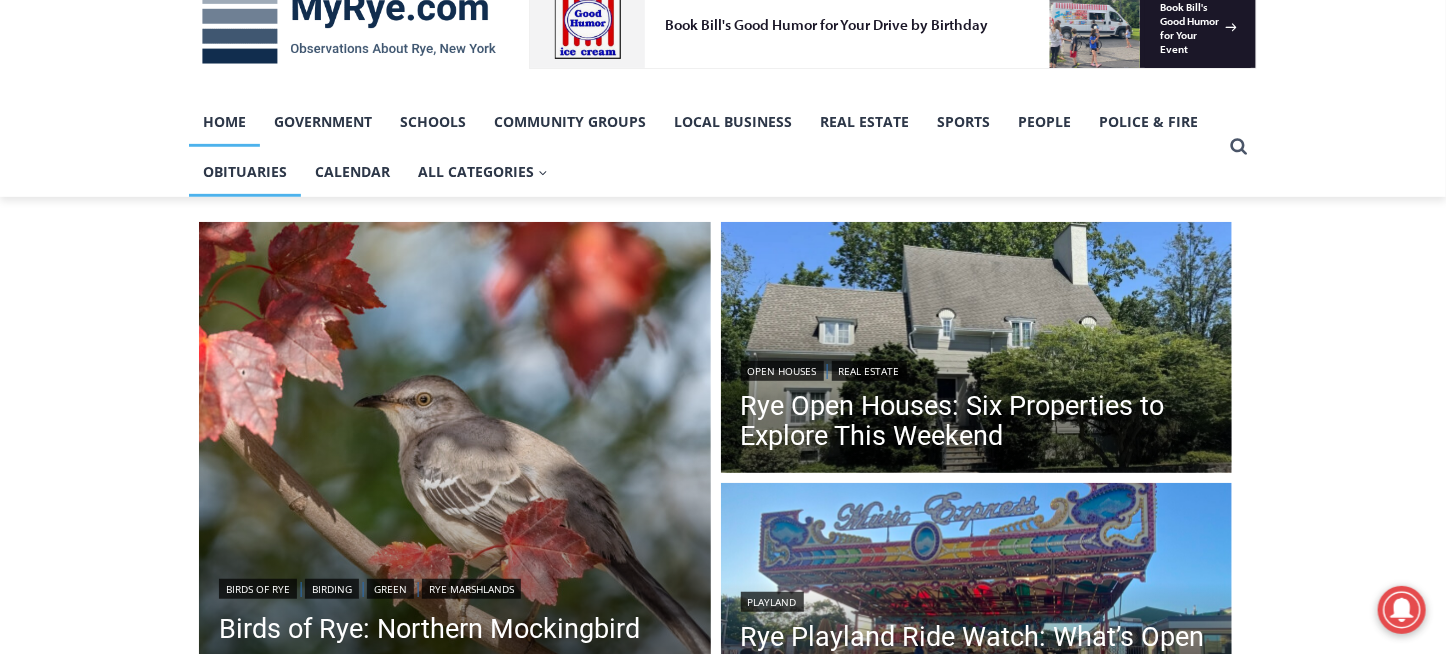 click on "Obituaries" at bounding box center (245, 172) 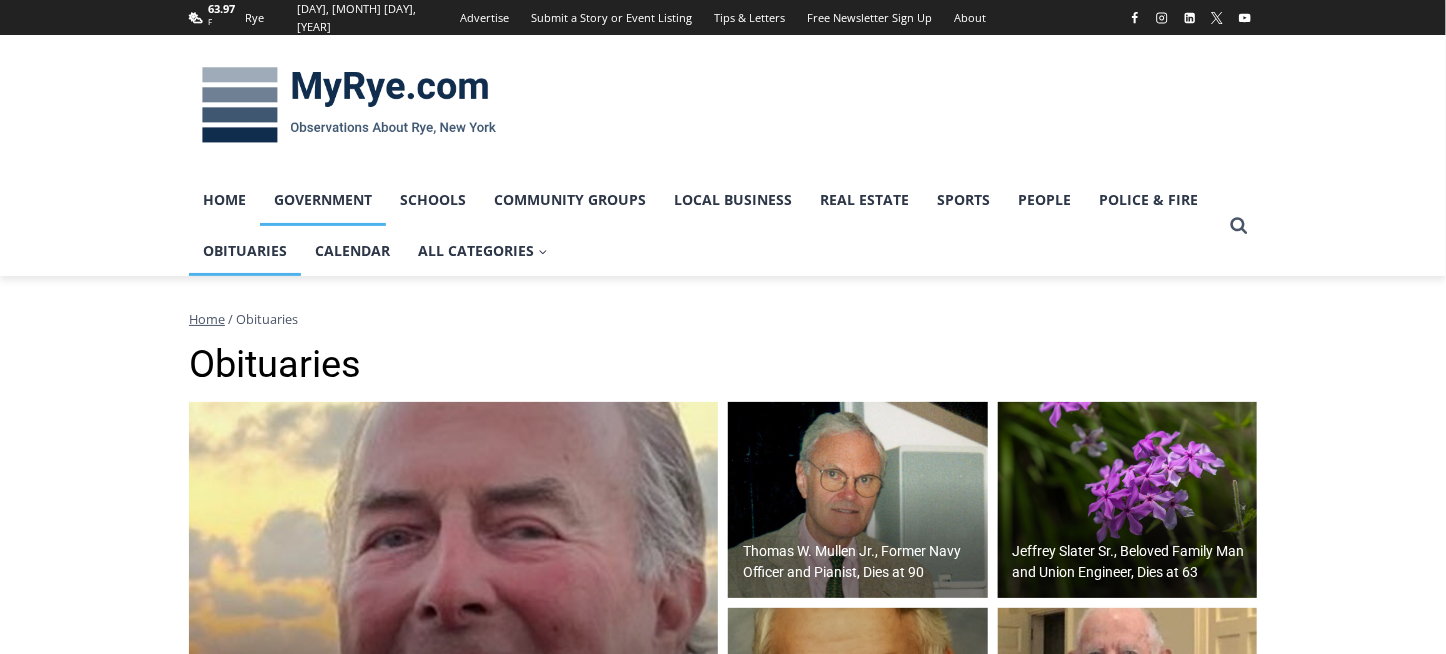 scroll, scrollTop: 176, scrollLeft: 0, axis: vertical 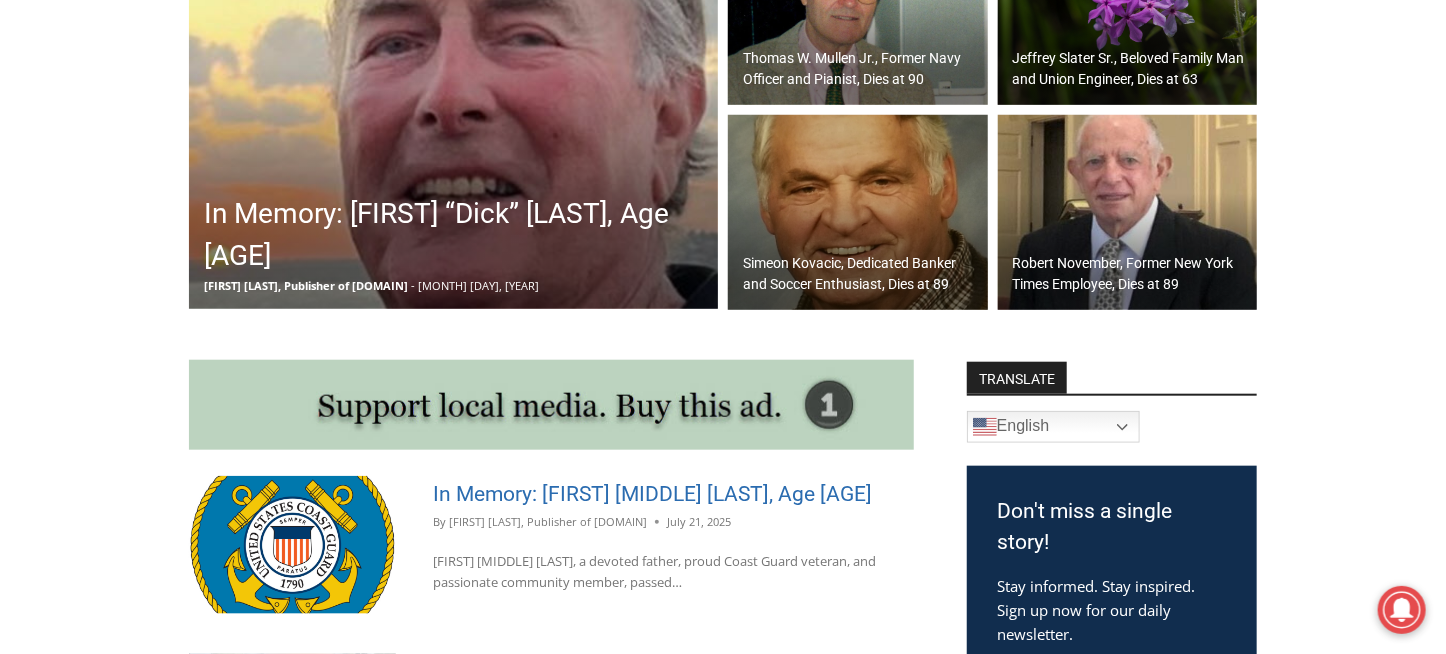 click on "In Memory: Edward J. Petrie, Age 86" at bounding box center [652, 494] 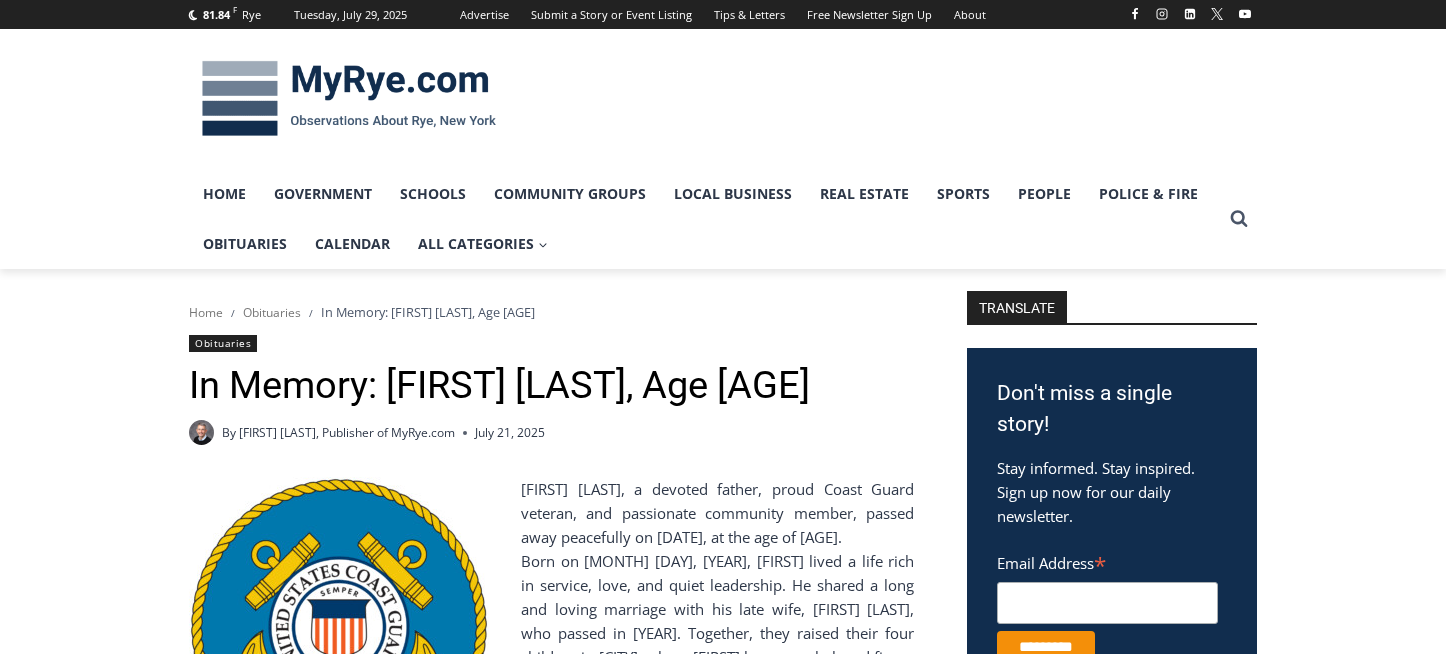 scroll, scrollTop: 0, scrollLeft: 0, axis: both 